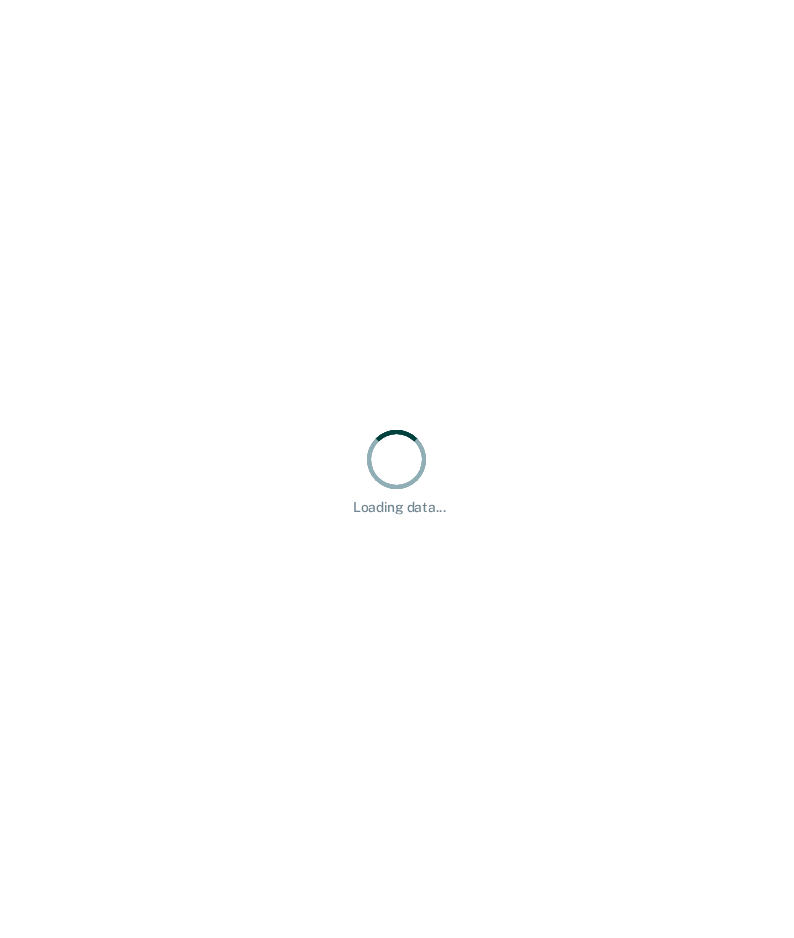 scroll, scrollTop: 0, scrollLeft: 0, axis: both 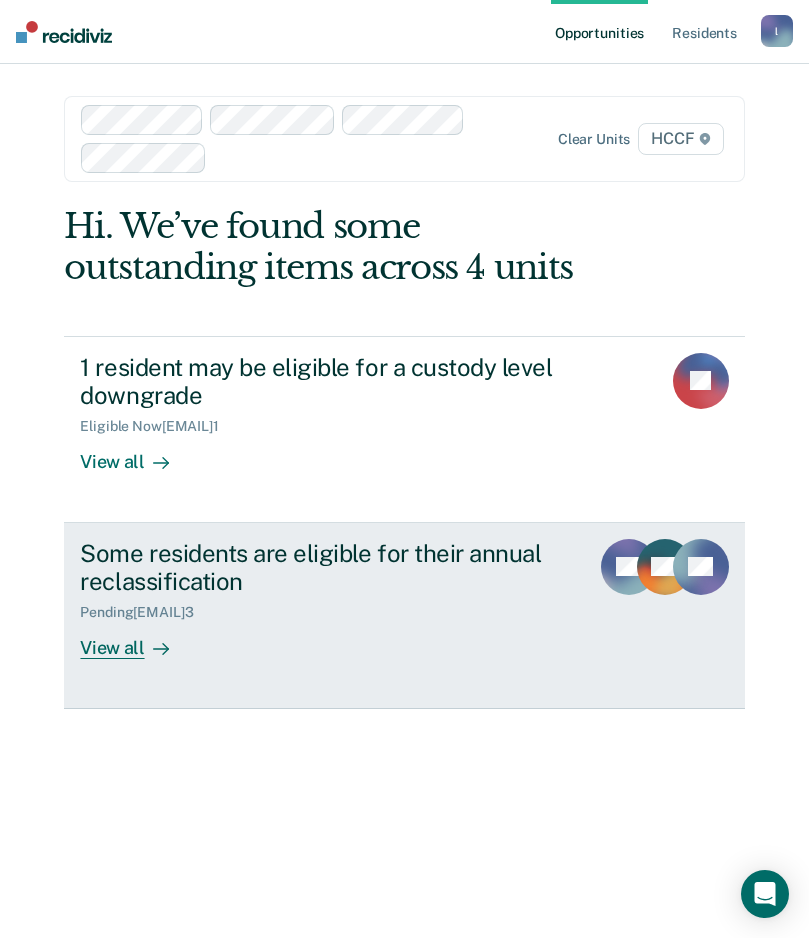 click at bounding box center (161, 649) 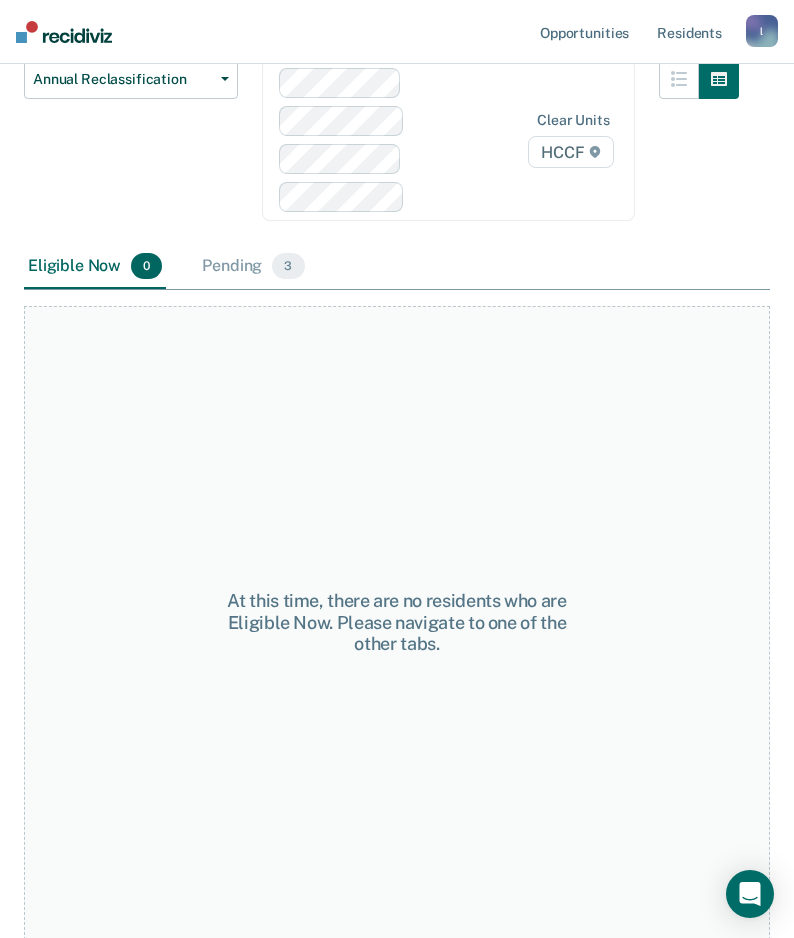 scroll, scrollTop: 192, scrollLeft: 0, axis: vertical 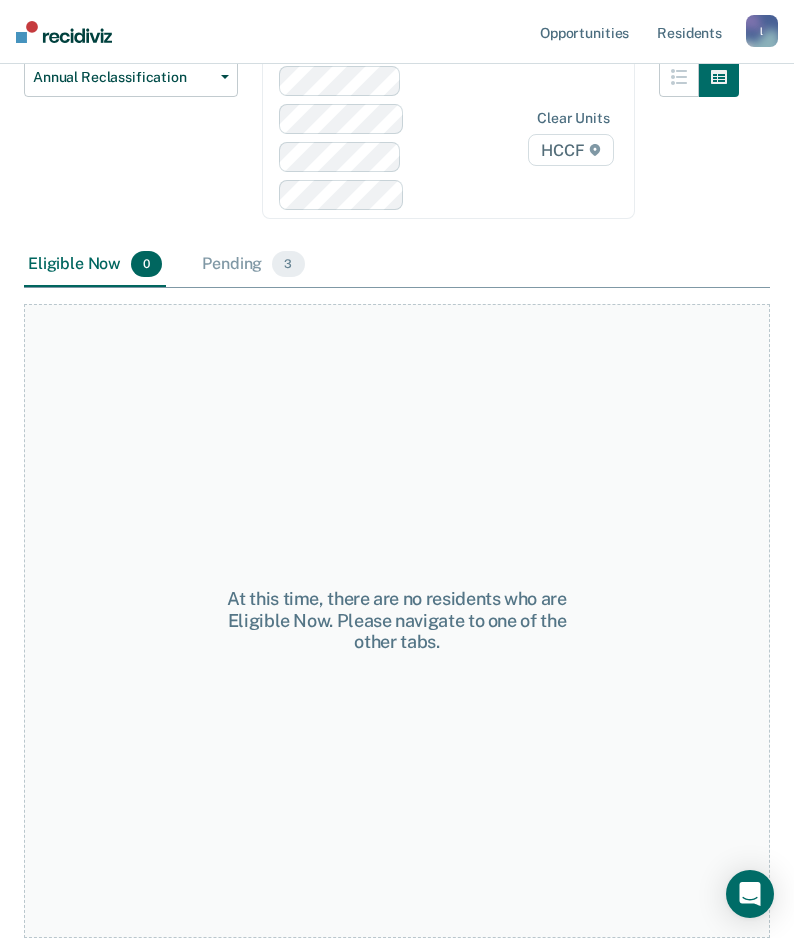 click on "Eligible Now 0" at bounding box center [95, 265] 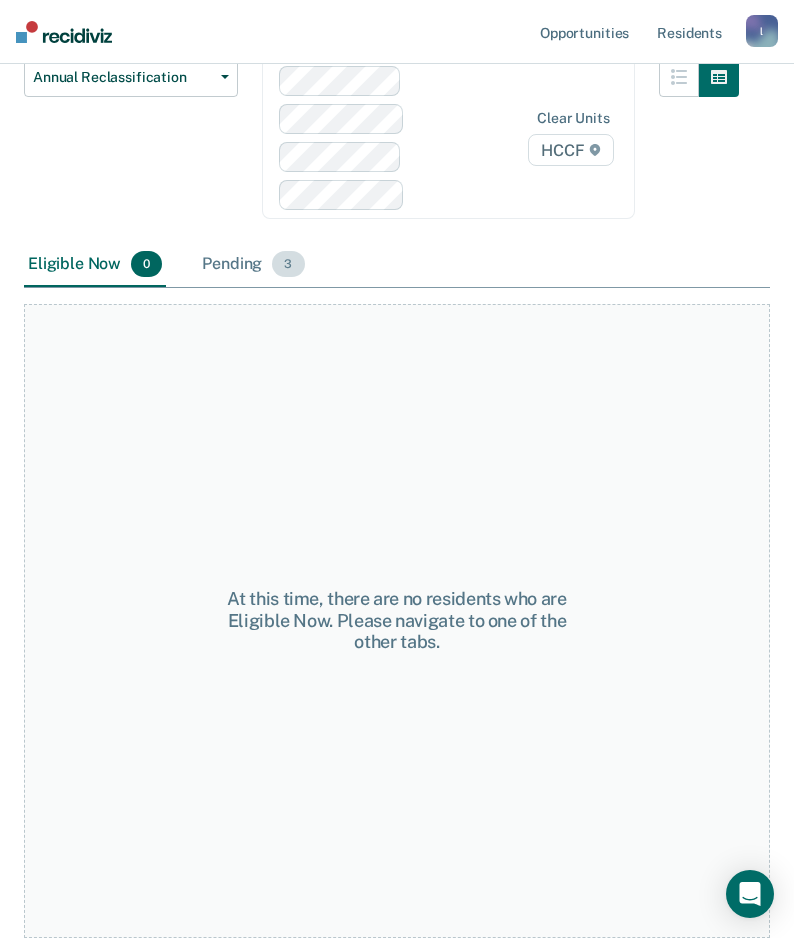 click on "Pending 3" at bounding box center [253, 265] 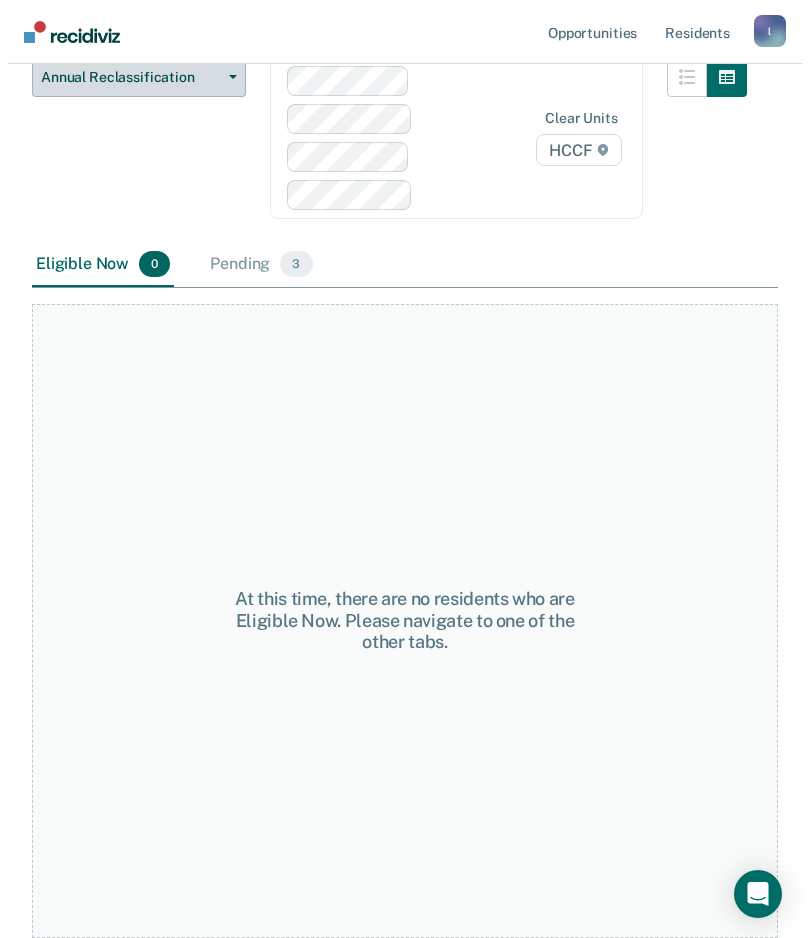 scroll, scrollTop: 0, scrollLeft: 0, axis: both 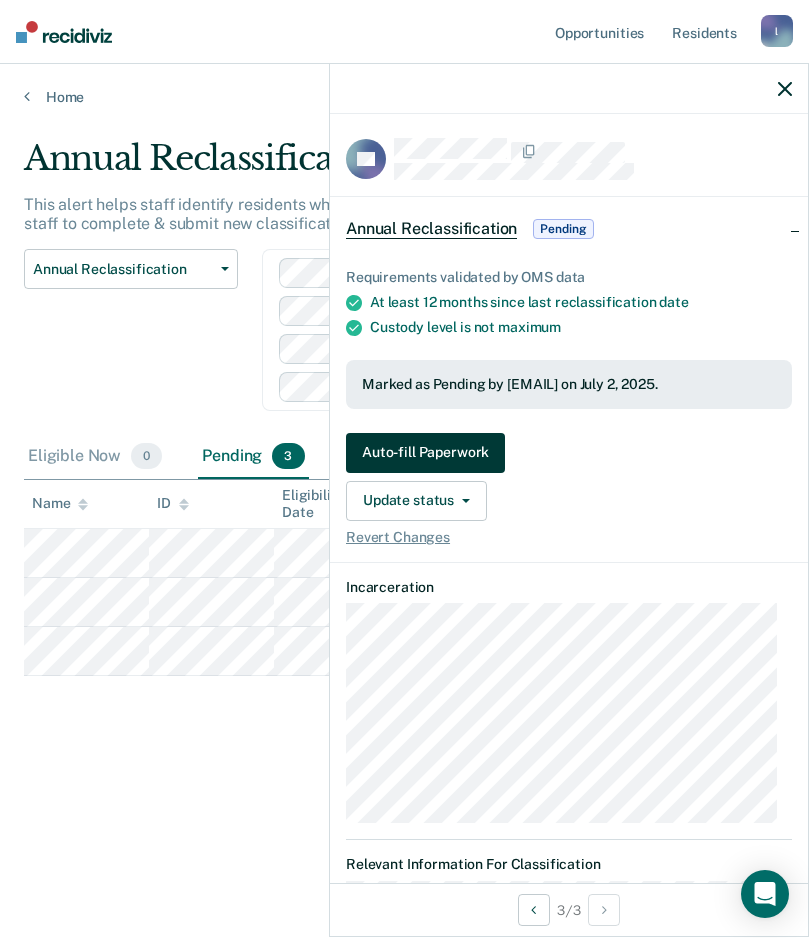 click on "Auto-fill Paperwork" at bounding box center (425, 453) 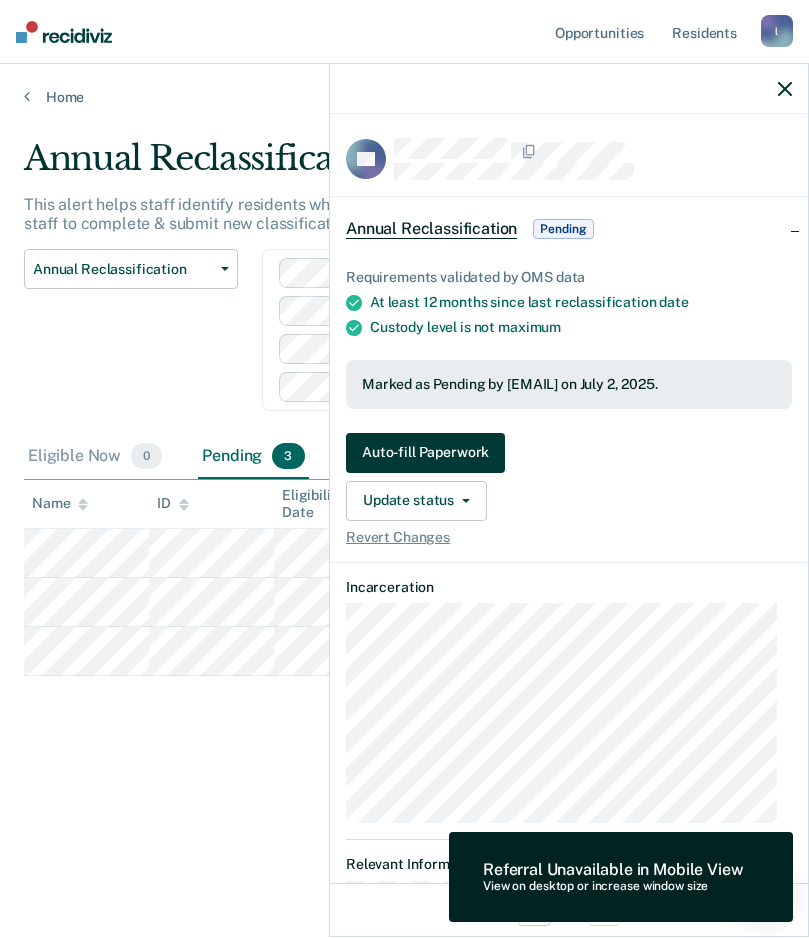 click on "Auto-fill Paperwork" at bounding box center (425, 453) 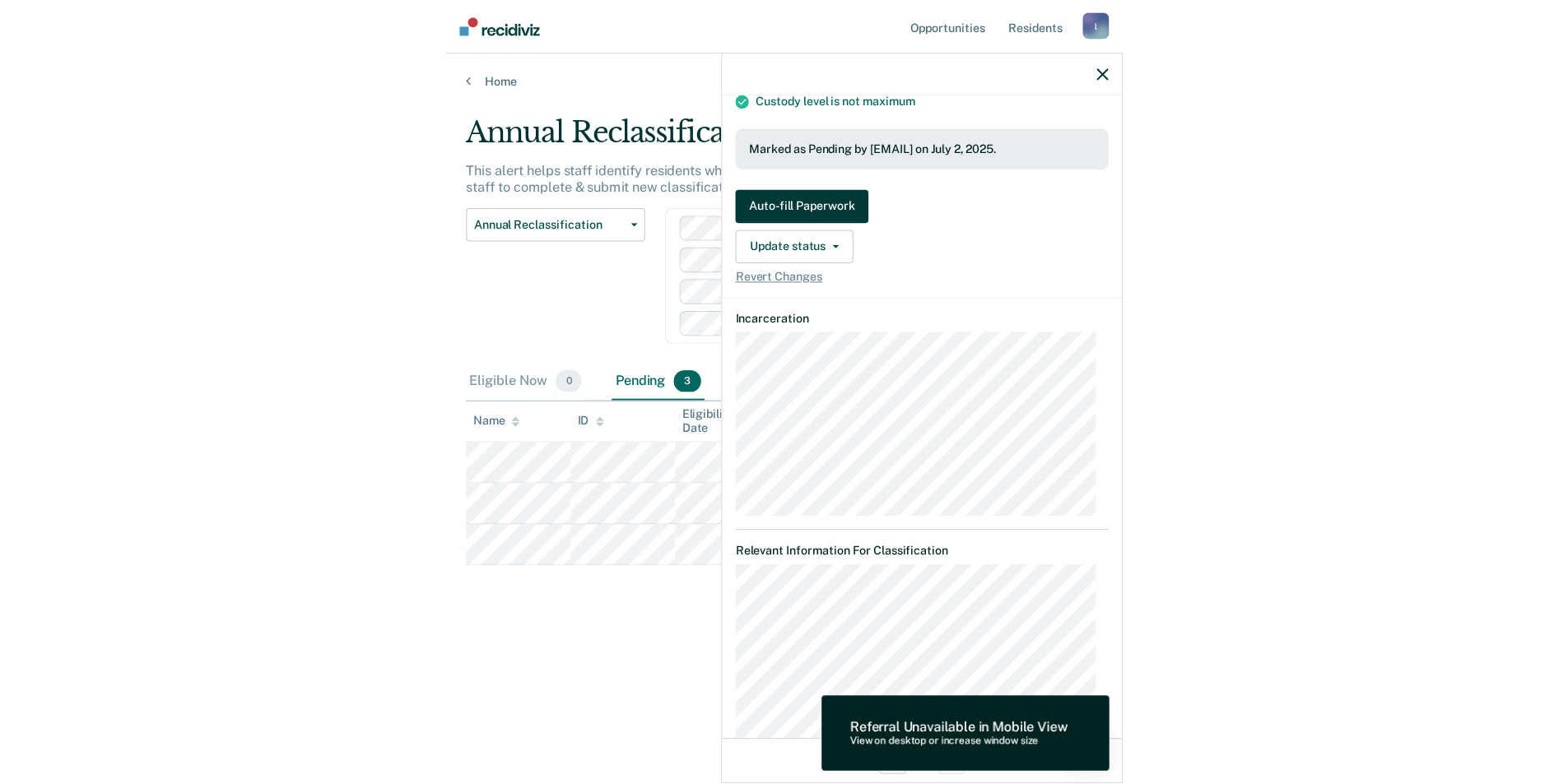 scroll, scrollTop: 0, scrollLeft: 0, axis: both 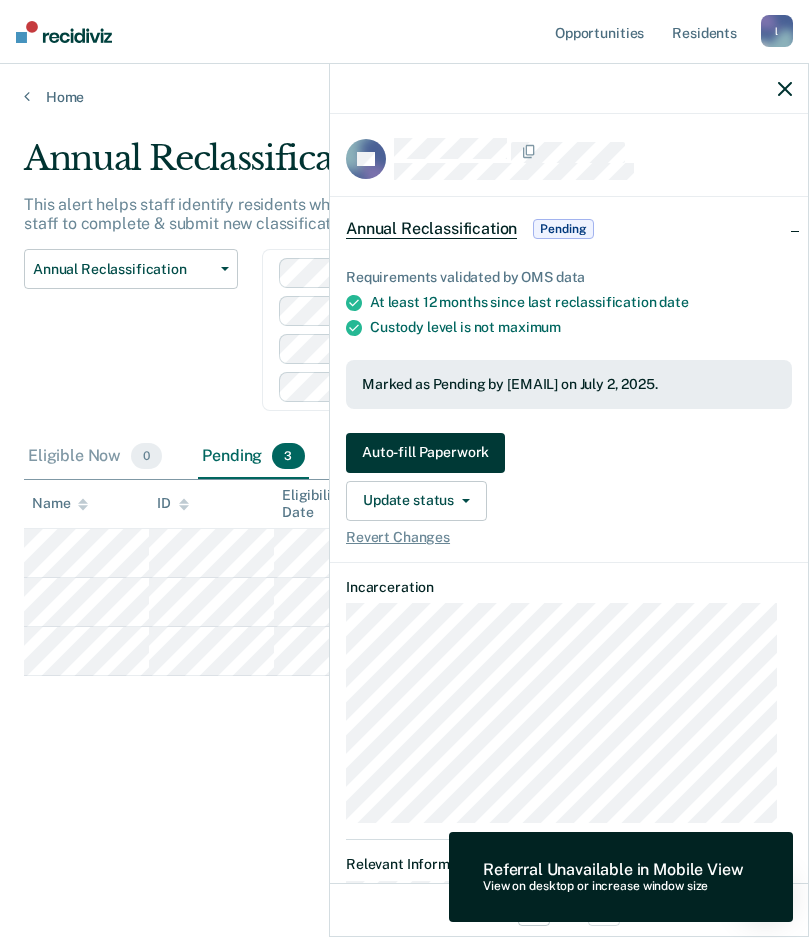 click on "Auto-fill Paperwork" at bounding box center (425, 453) 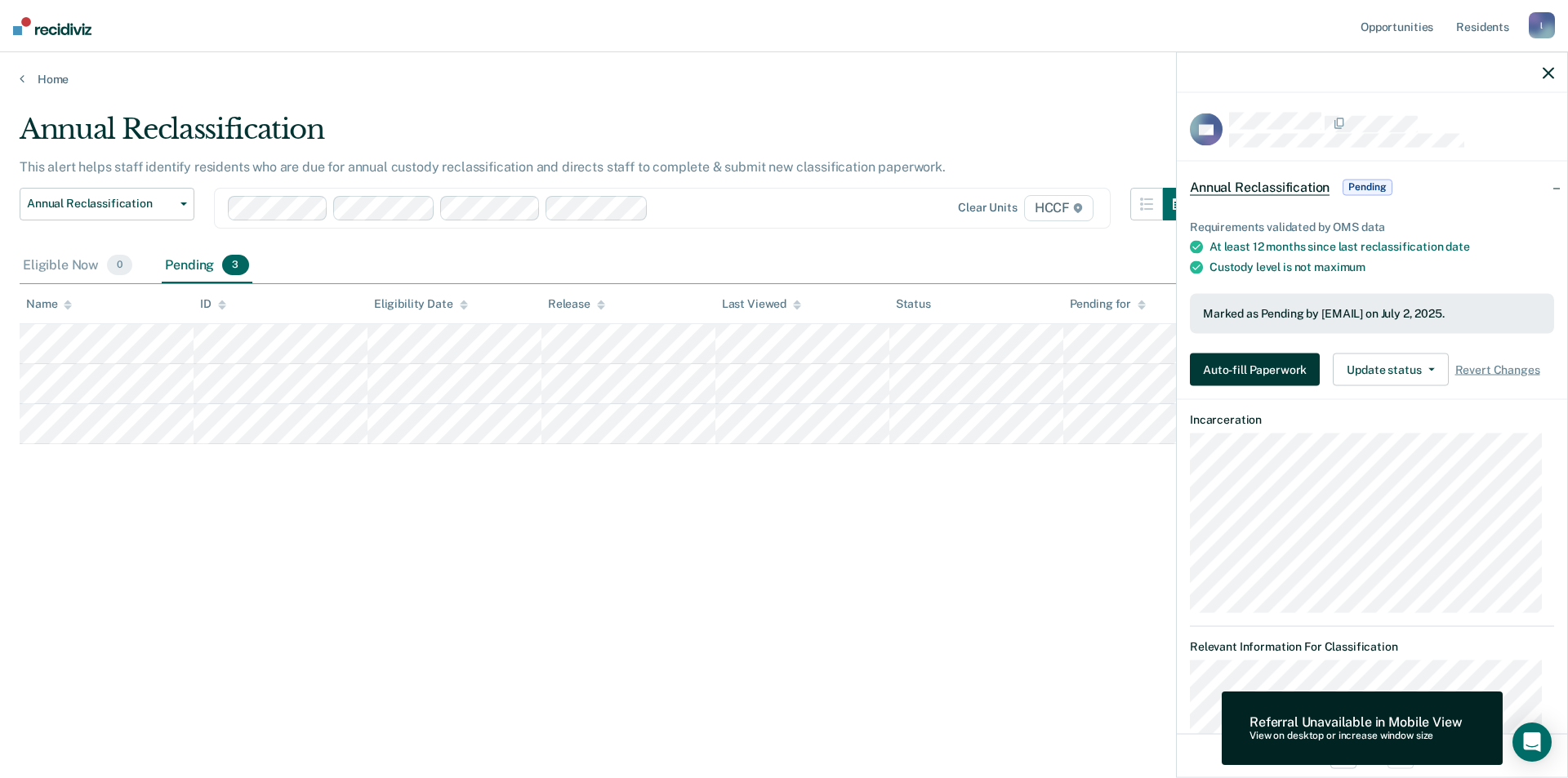 click on "Auto-fill Paperwork" at bounding box center [1254, 370] 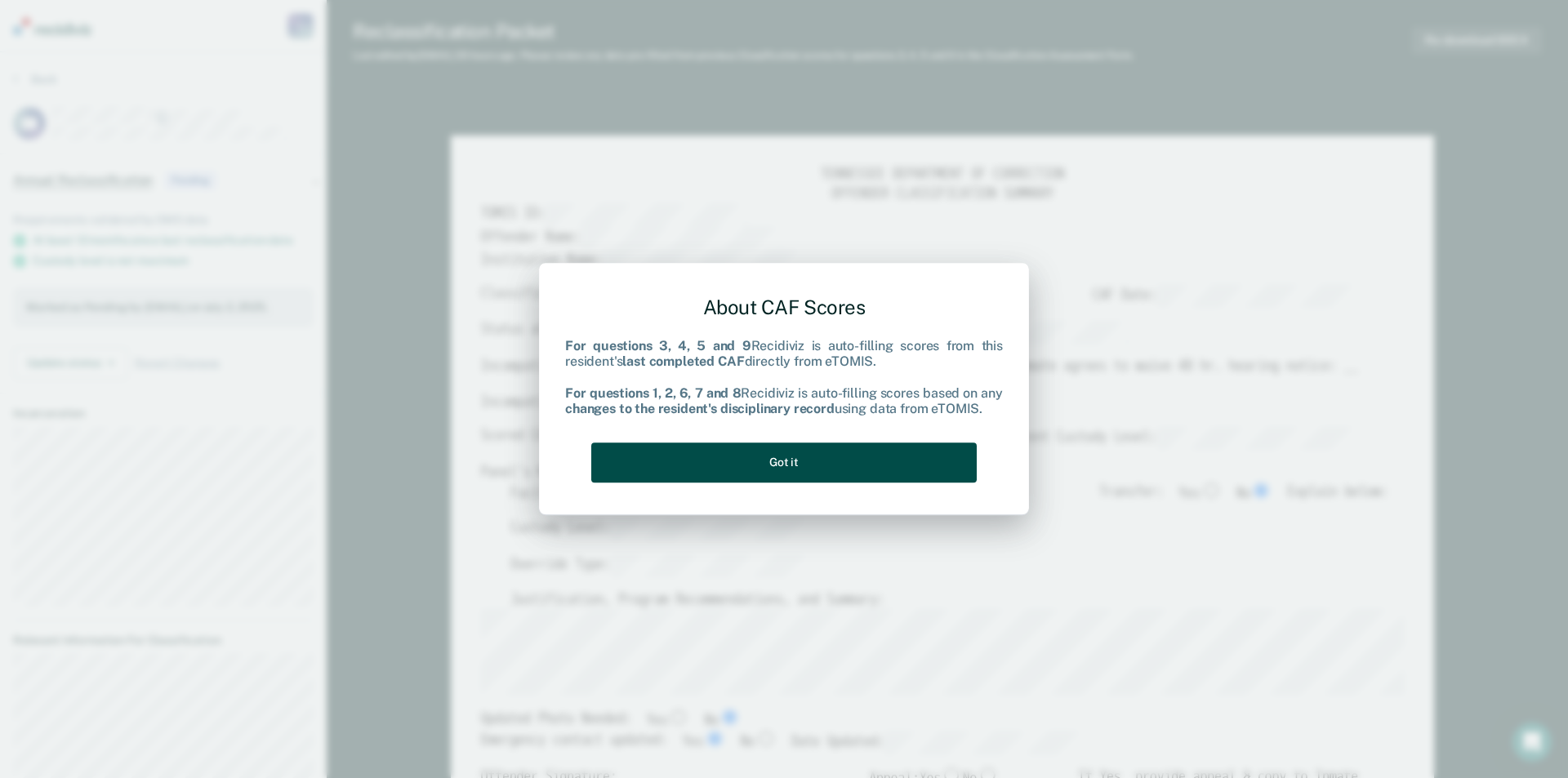 click on "Got it" at bounding box center [784, 462] 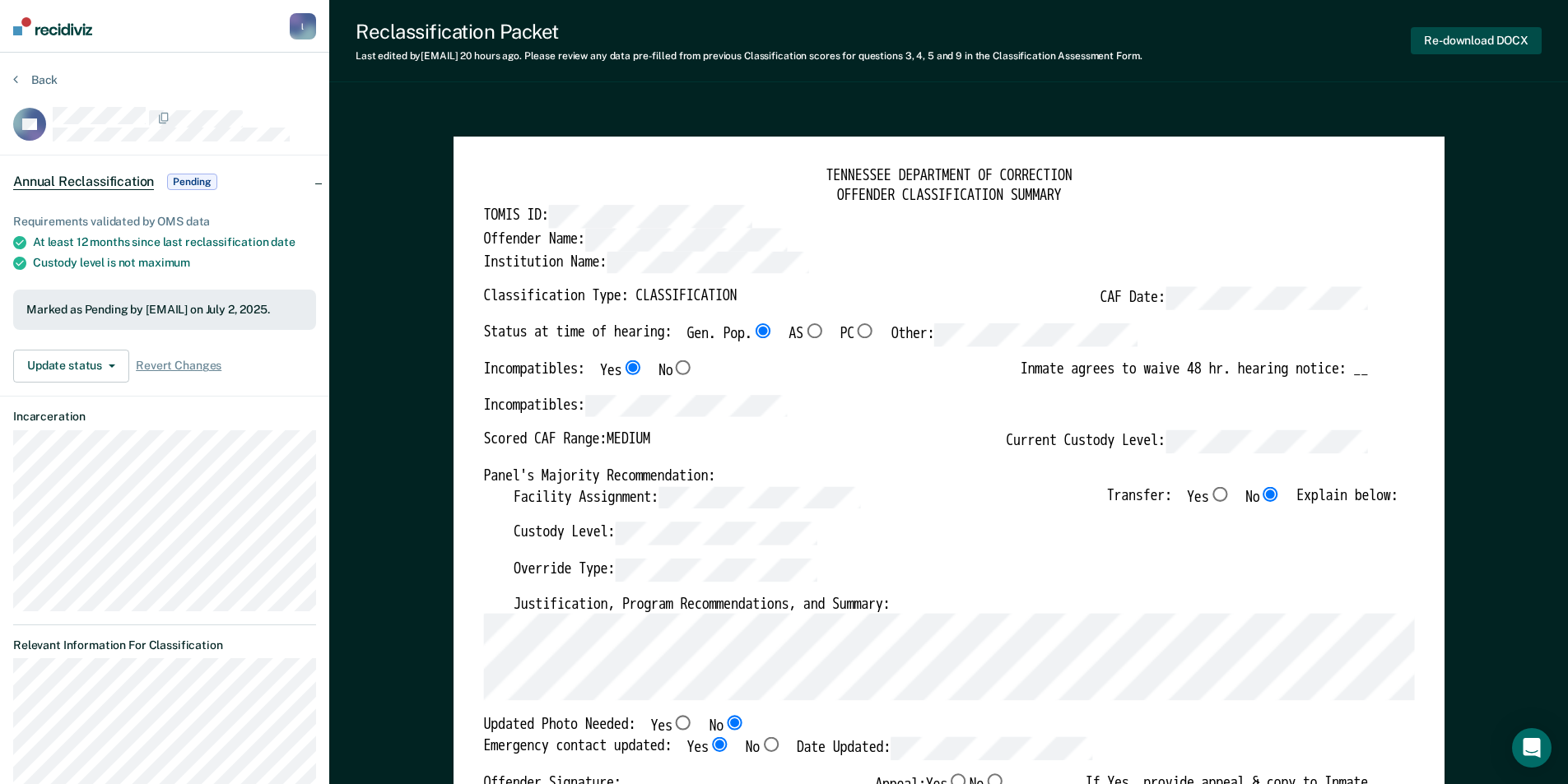 drag, startPoint x: 1458, startPoint y: 34, endPoint x: 1458, endPoint y: 44, distance: 10 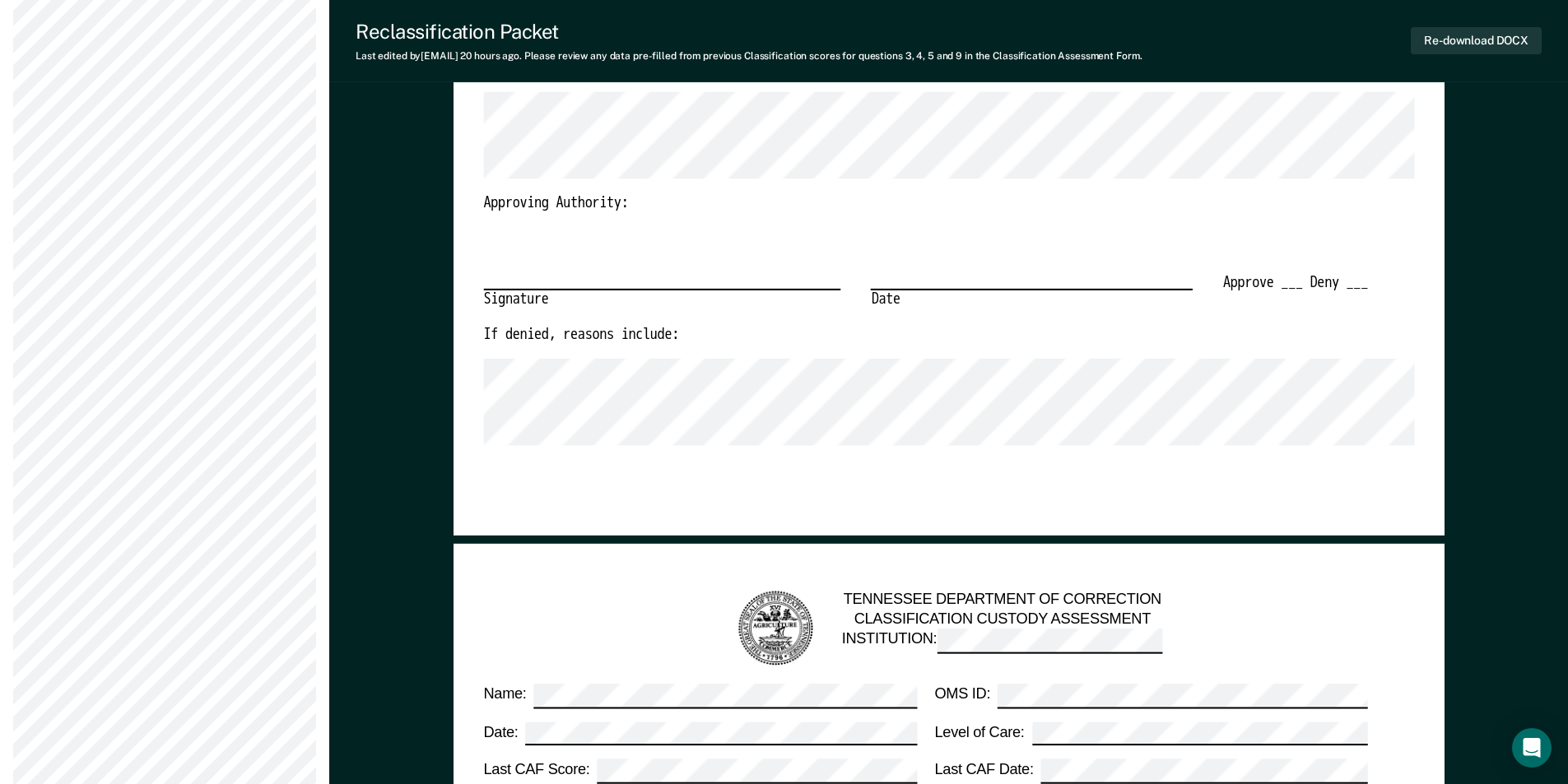 scroll, scrollTop: 1152, scrollLeft: 0, axis: vertical 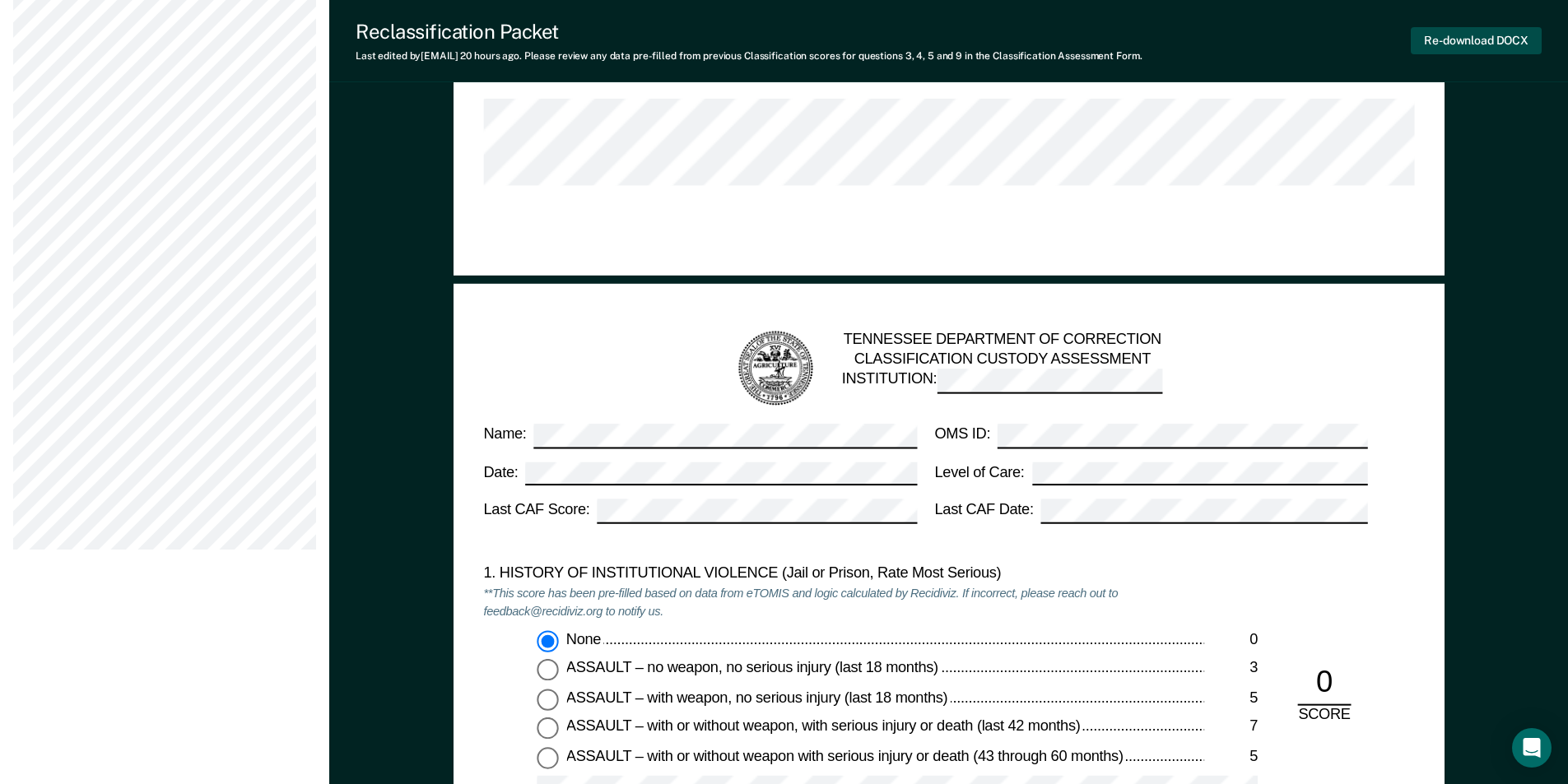 click on "Re-download DOCX" at bounding box center [1476, 40] 